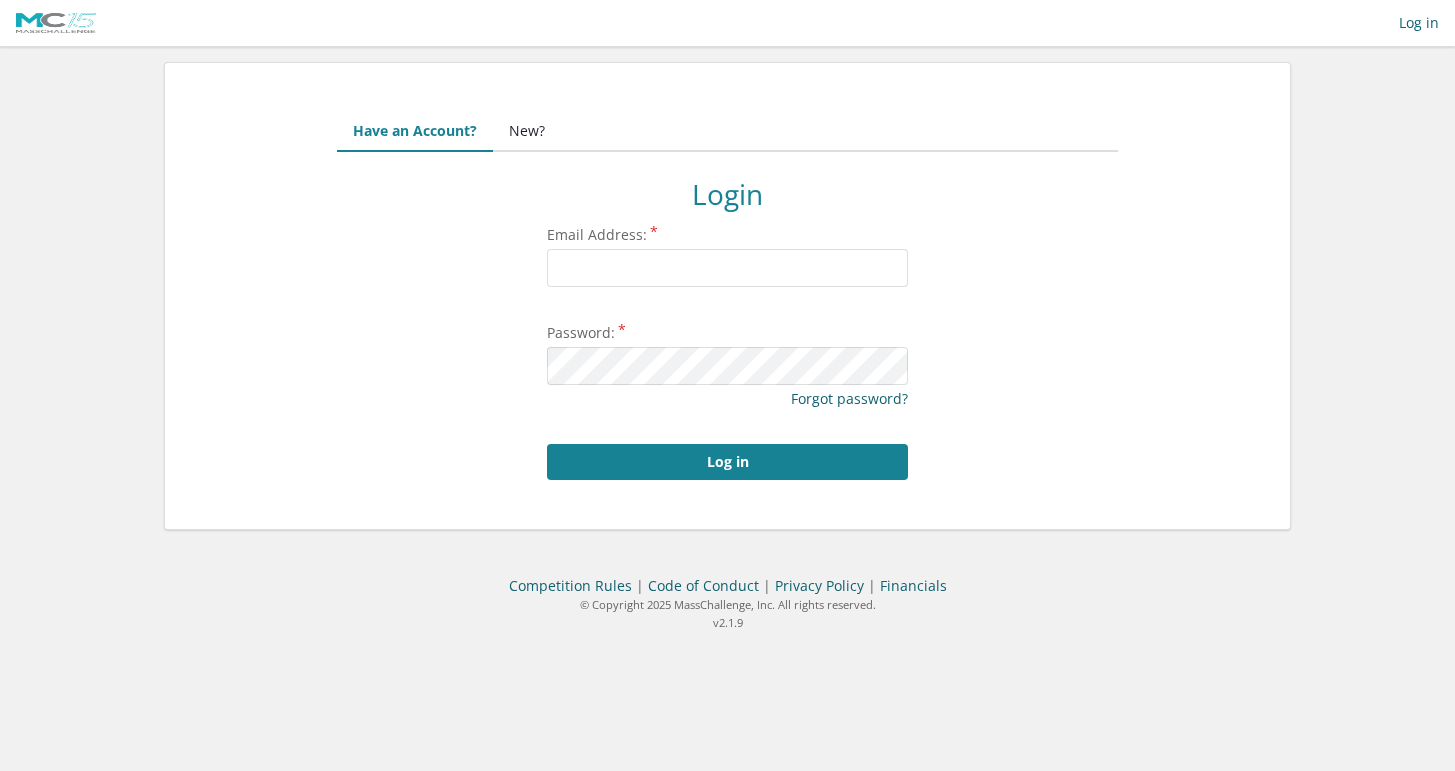scroll, scrollTop: 0, scrollLeft: 0, axis: both 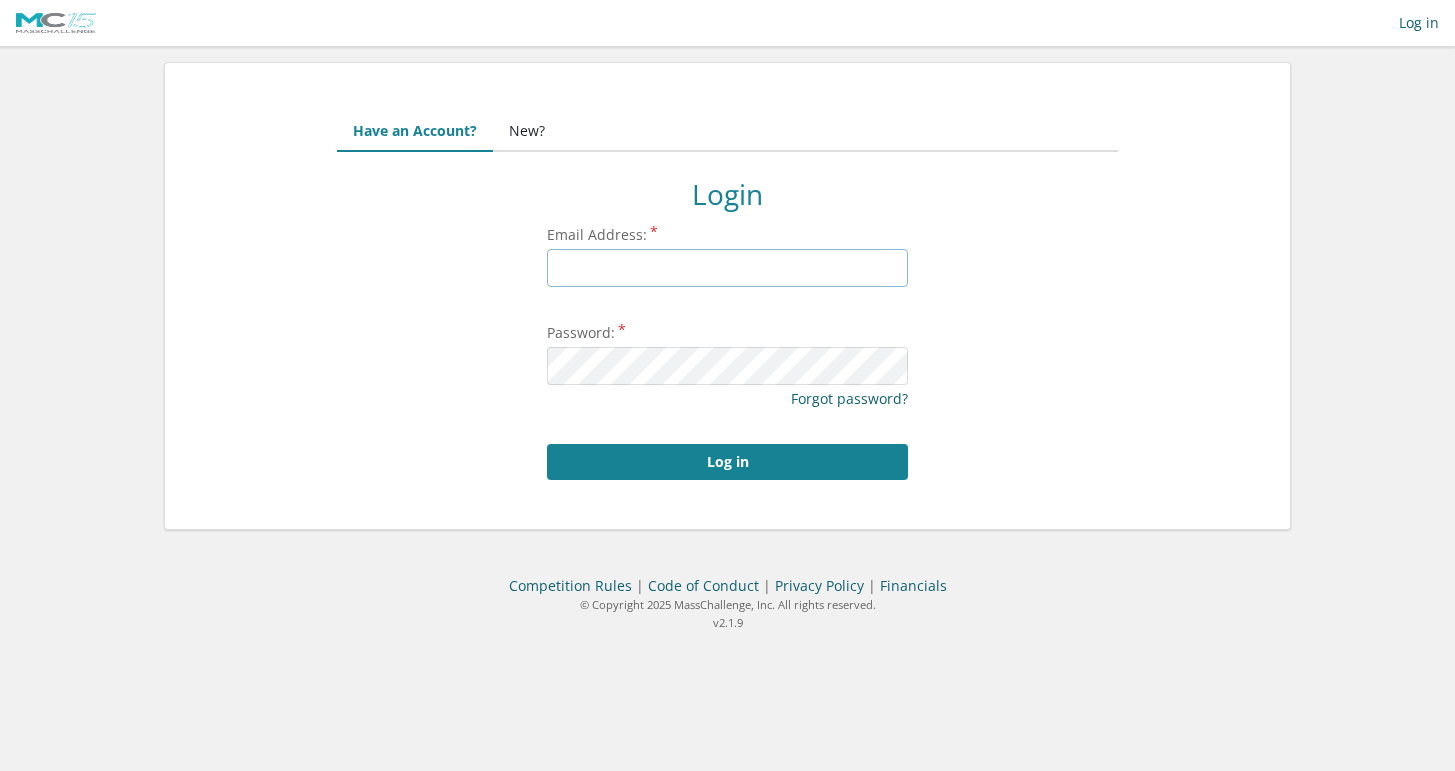 click on "Email Address:" at bounding box center (727, 268) 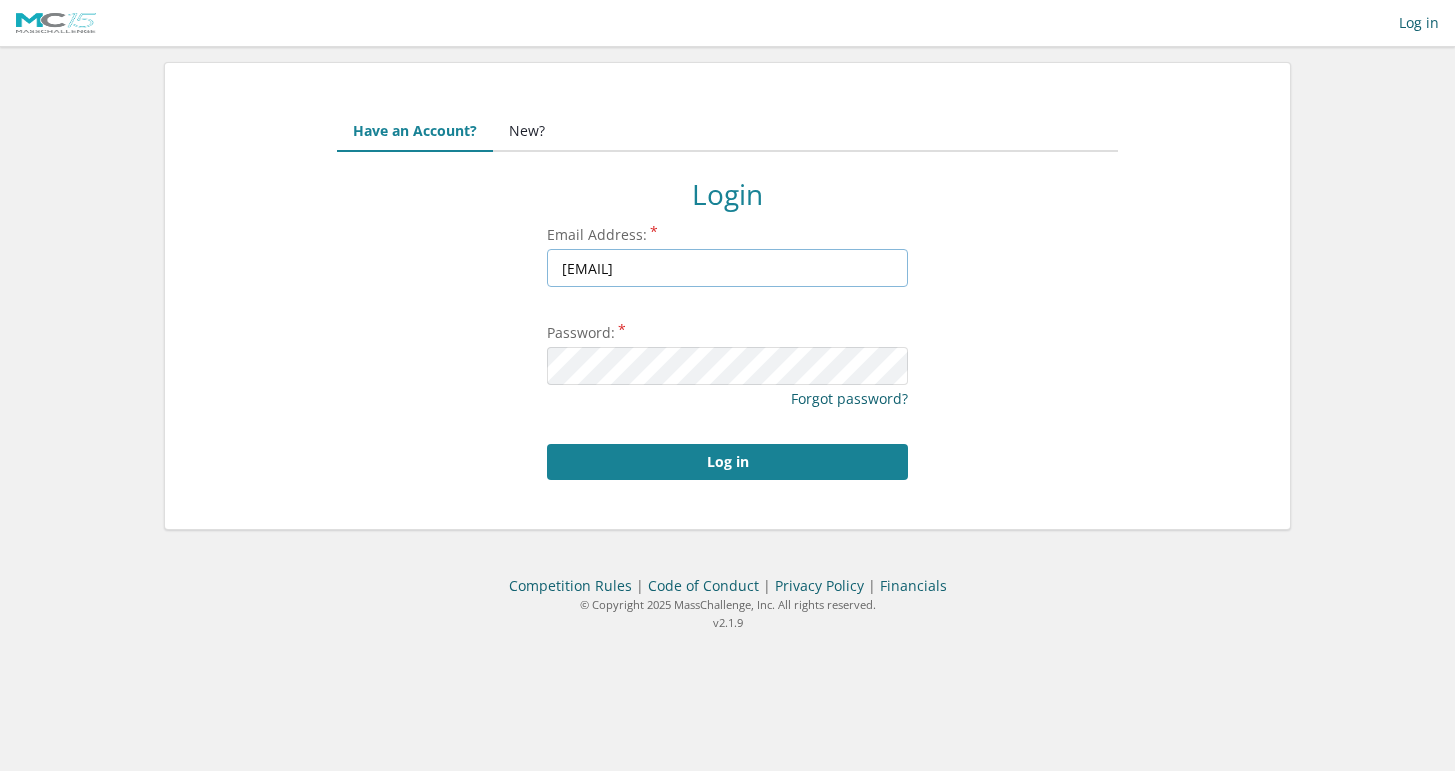 scroll, scrollTop: 1, scrollLeft: 0, axis: vertical 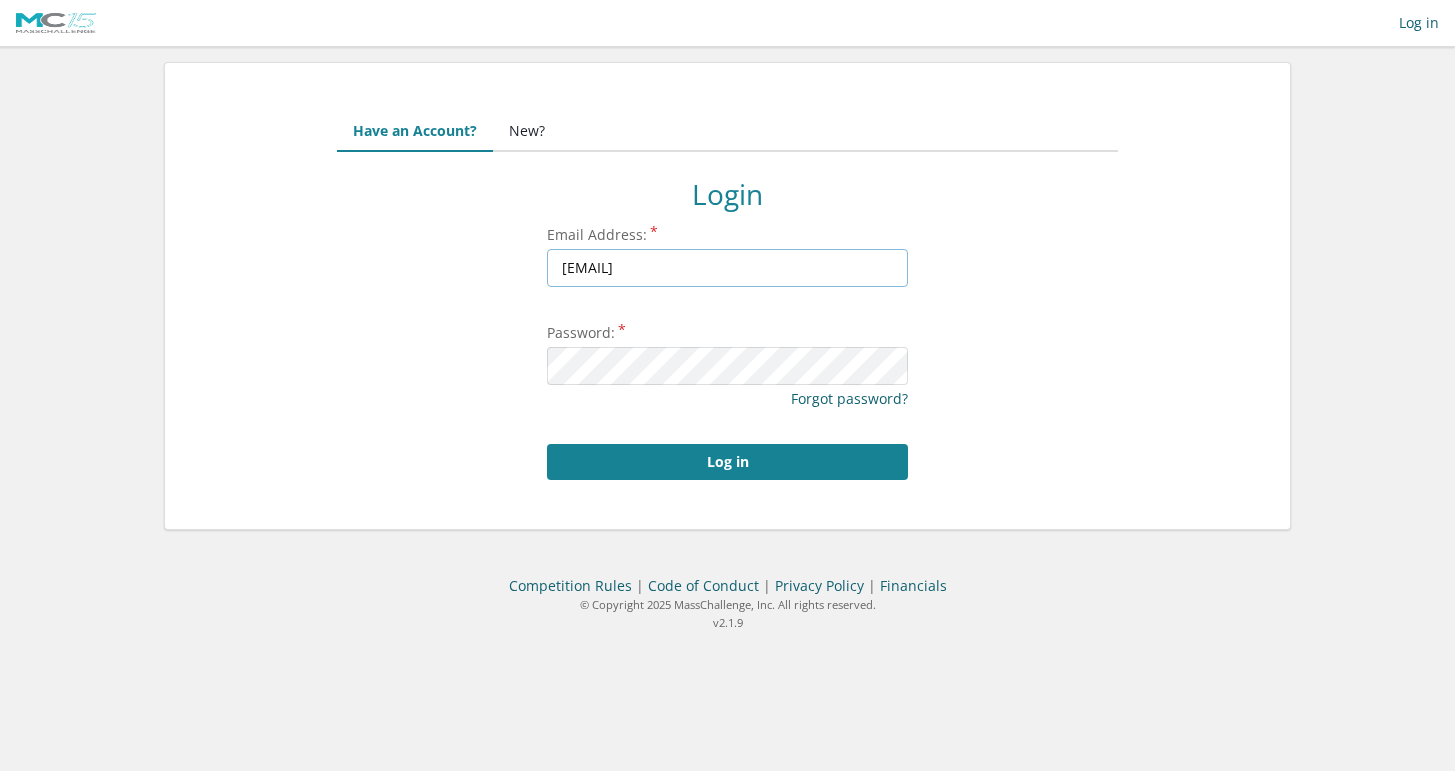 drag, startPoint x: 767, startPoint y: 275, endPoint x: 323, endPoint y: 287, distance: 444.16214 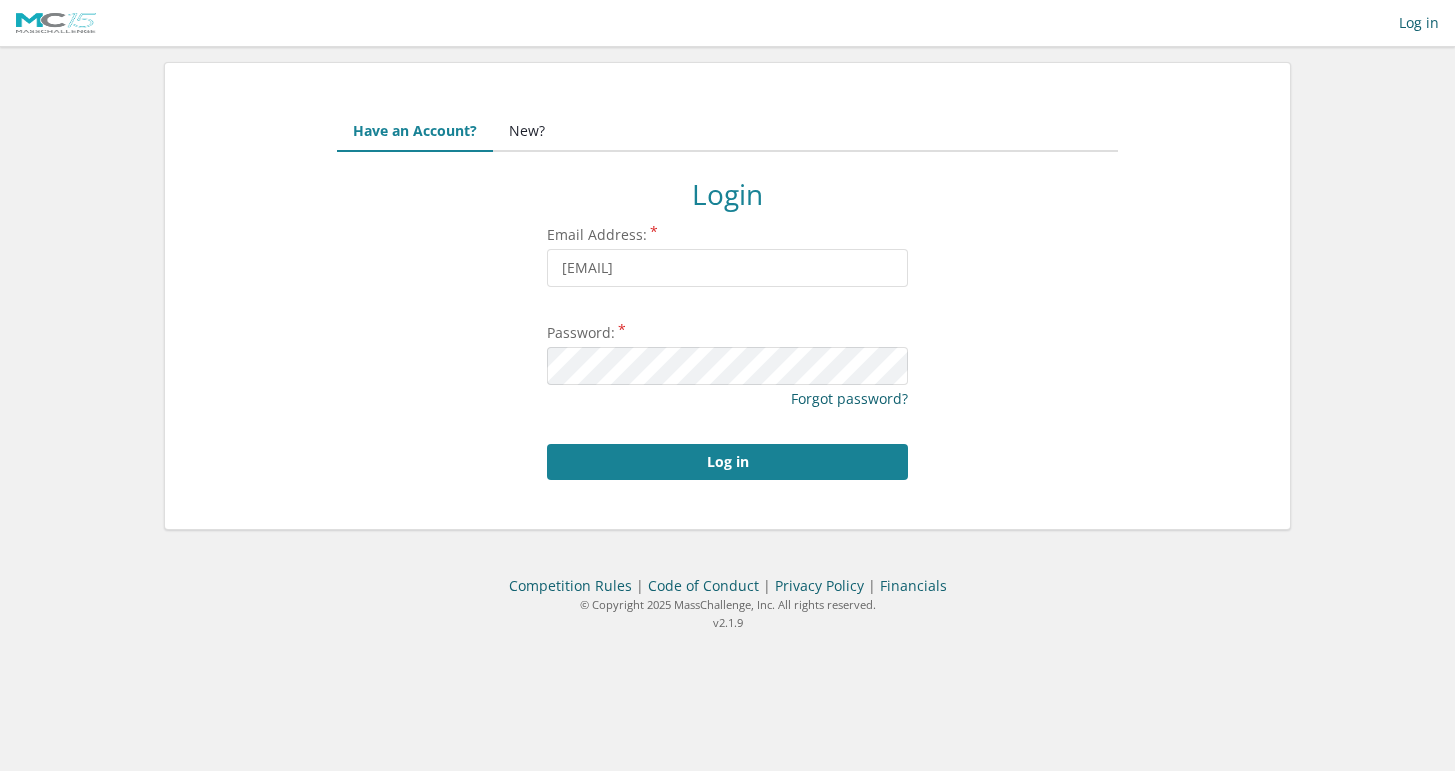 scroll, scrollTop: 0, scrollLeft: 0, axis: both 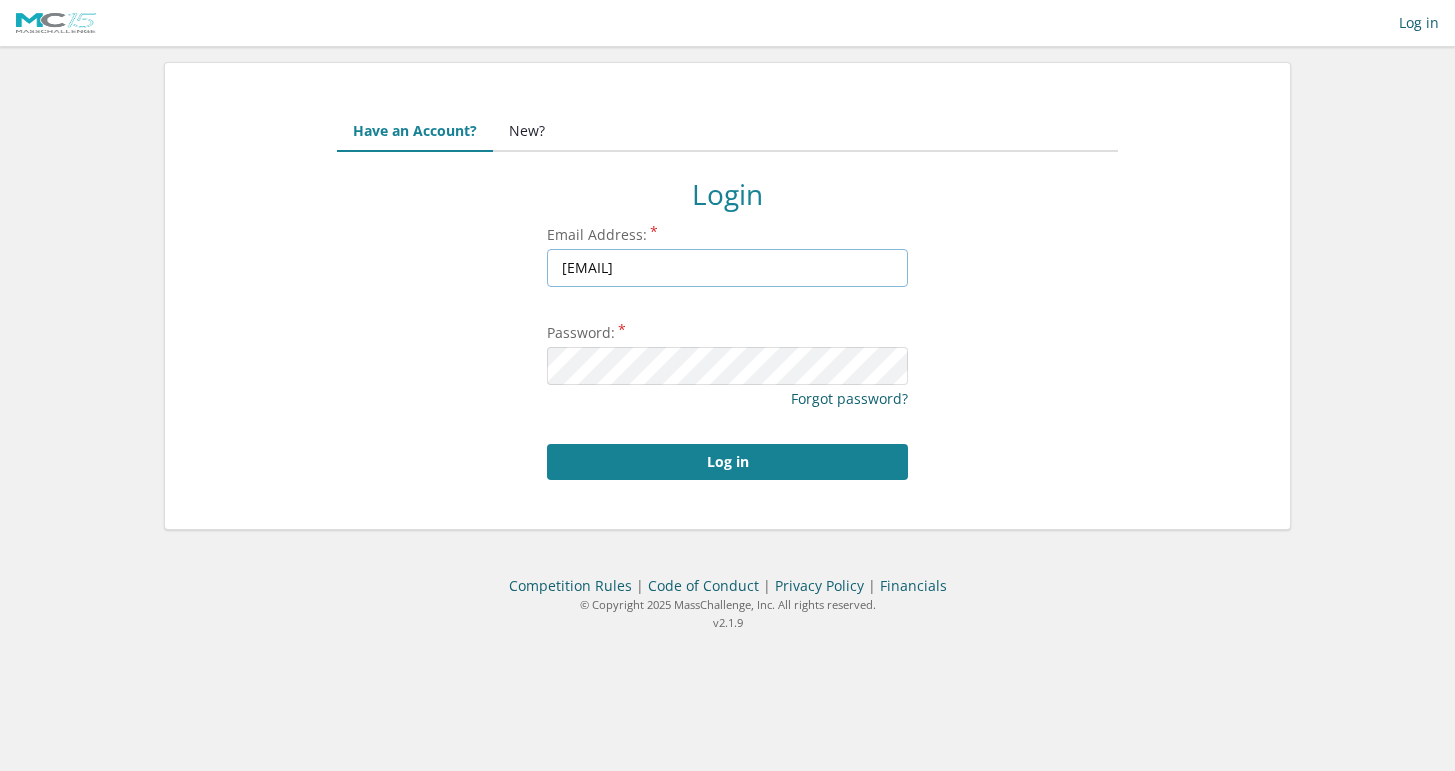 drag, startPoint x: 562, startPoint y: 271, endPoint x: 946, endPoint y: 270, distance: 384.0013 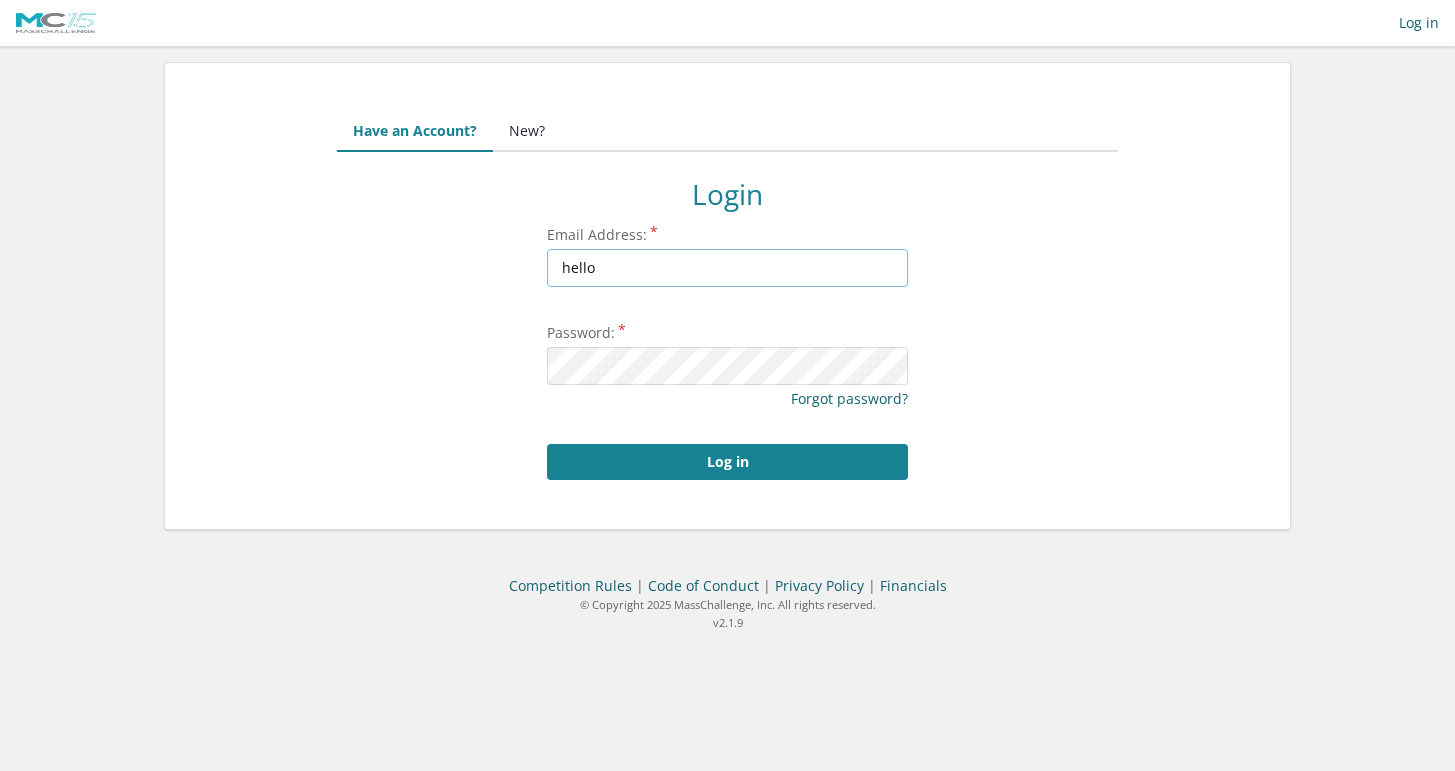 type on "hello@heikelinnemann.com" 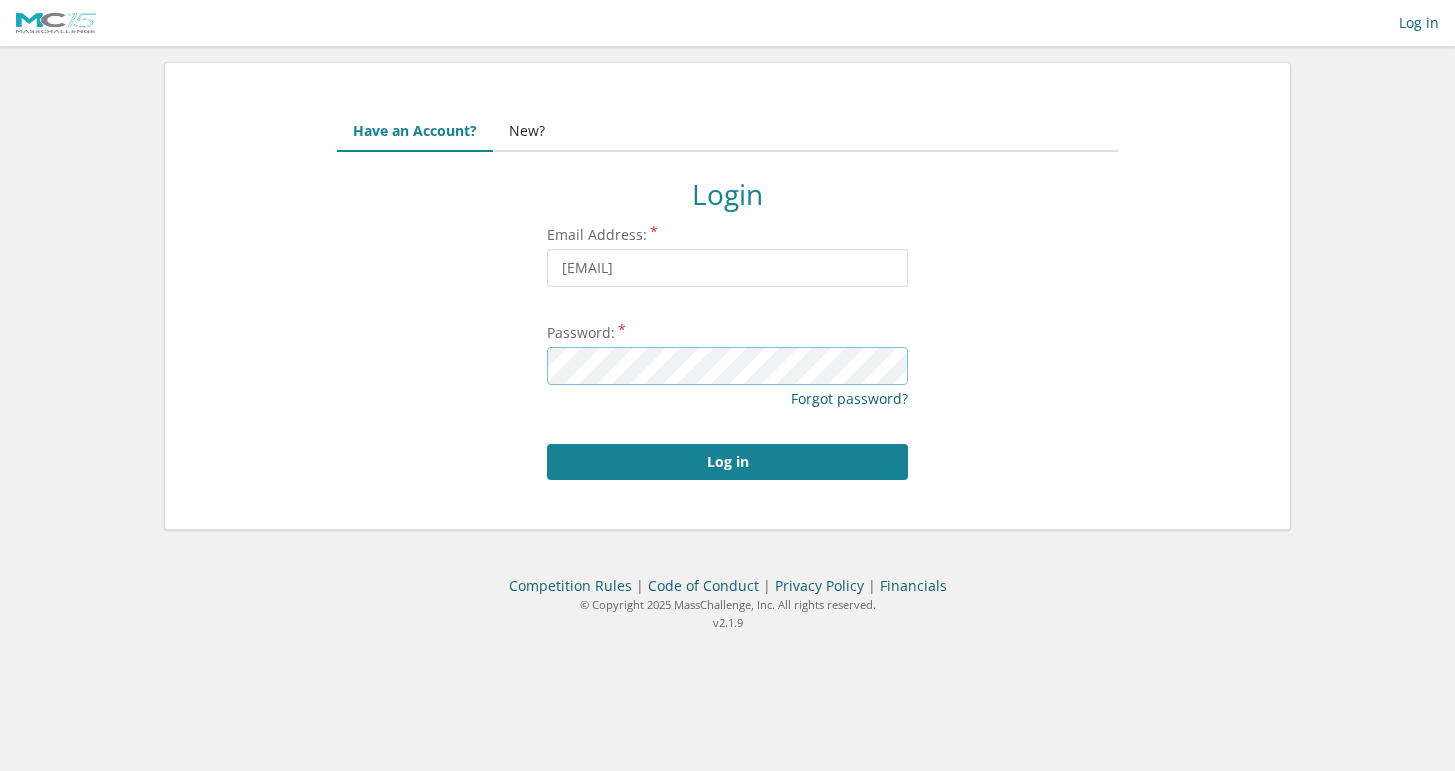 scroll, scrollTop: 0, scrollLeft: 0, axis: both 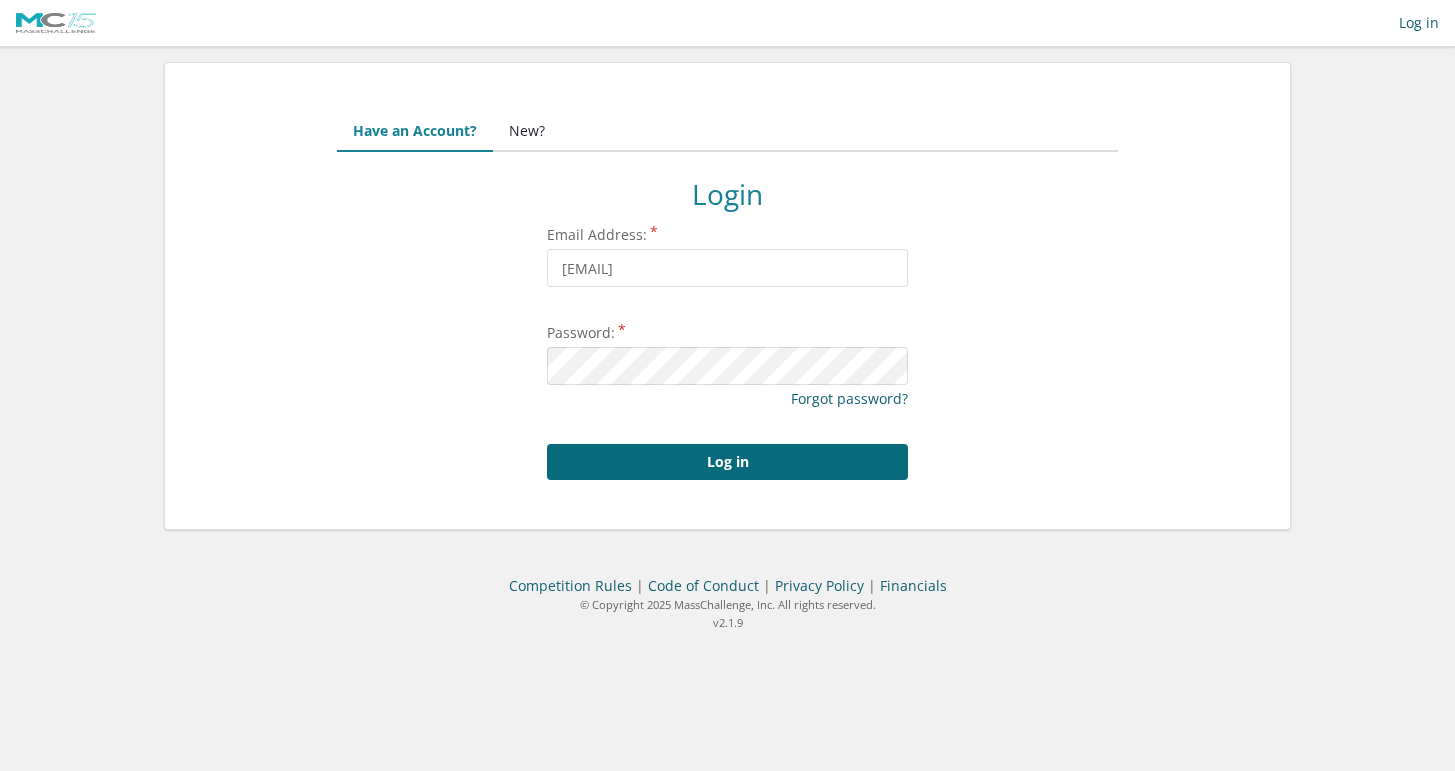 click on "Log in" at bounding box center [727, 462] 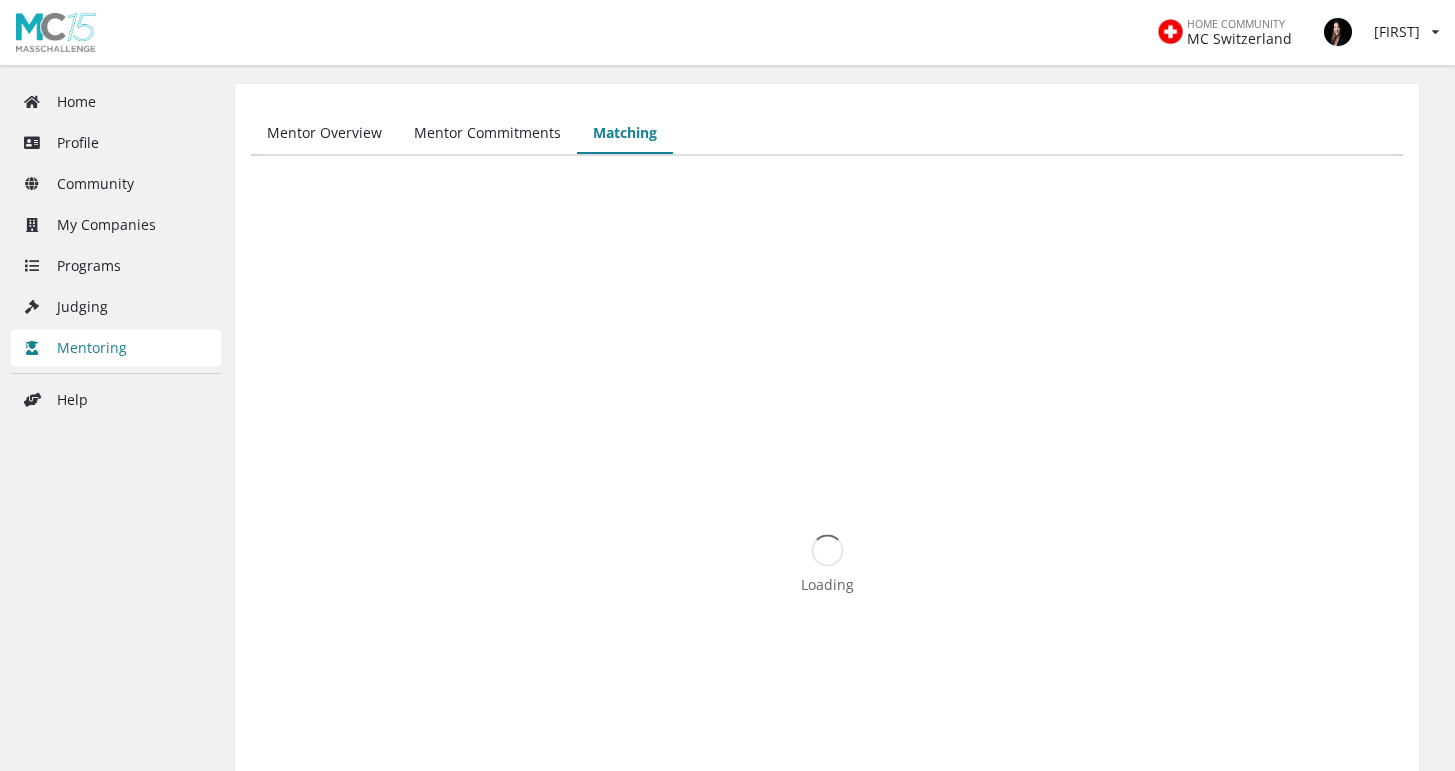 scroll, scrollTop: 0, scrollLeft: 0, axis: both 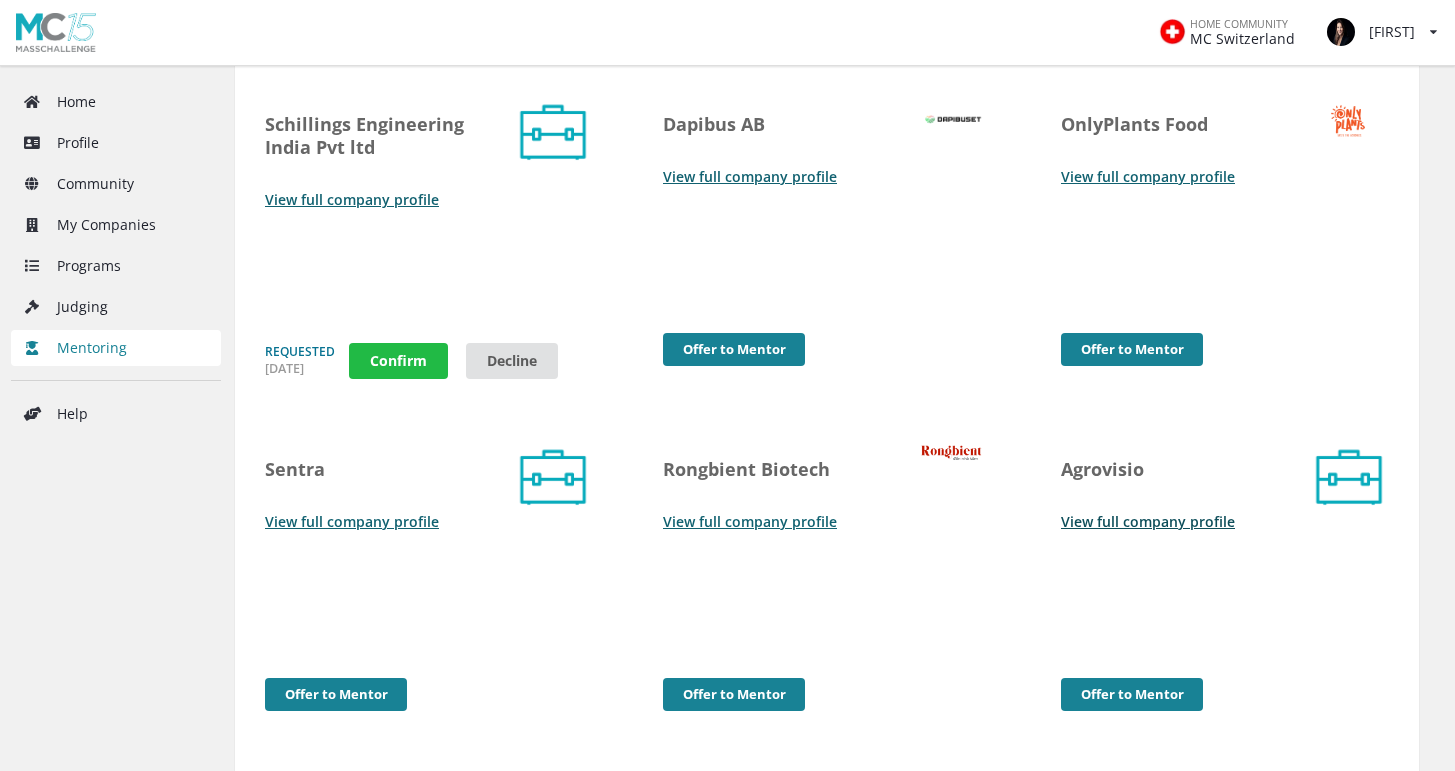click on "View full company profile" at bounding box center [1148, 521] 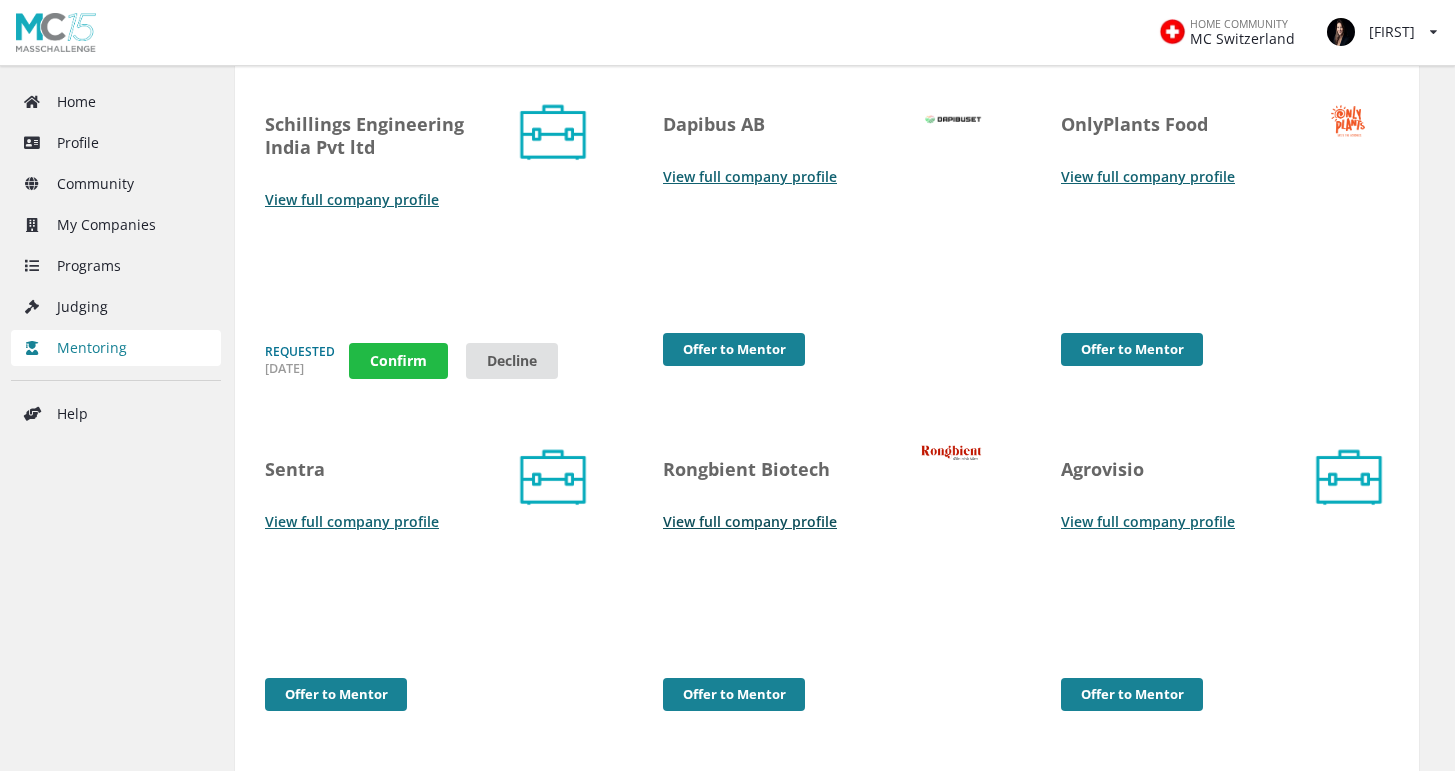 click on "View full company profile" at bounding box center (750, 521) 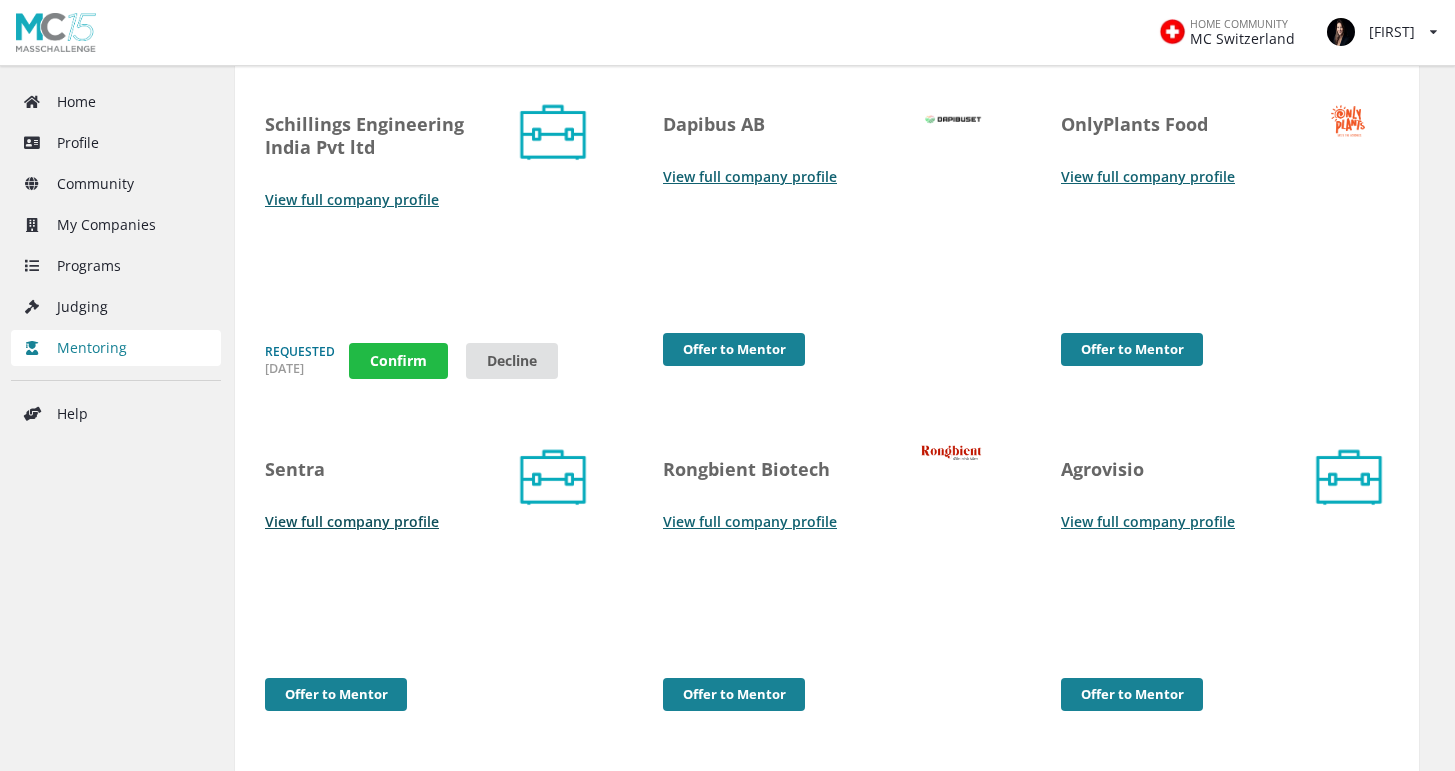 click on "View full company profile" at bounding box center [352, 521] 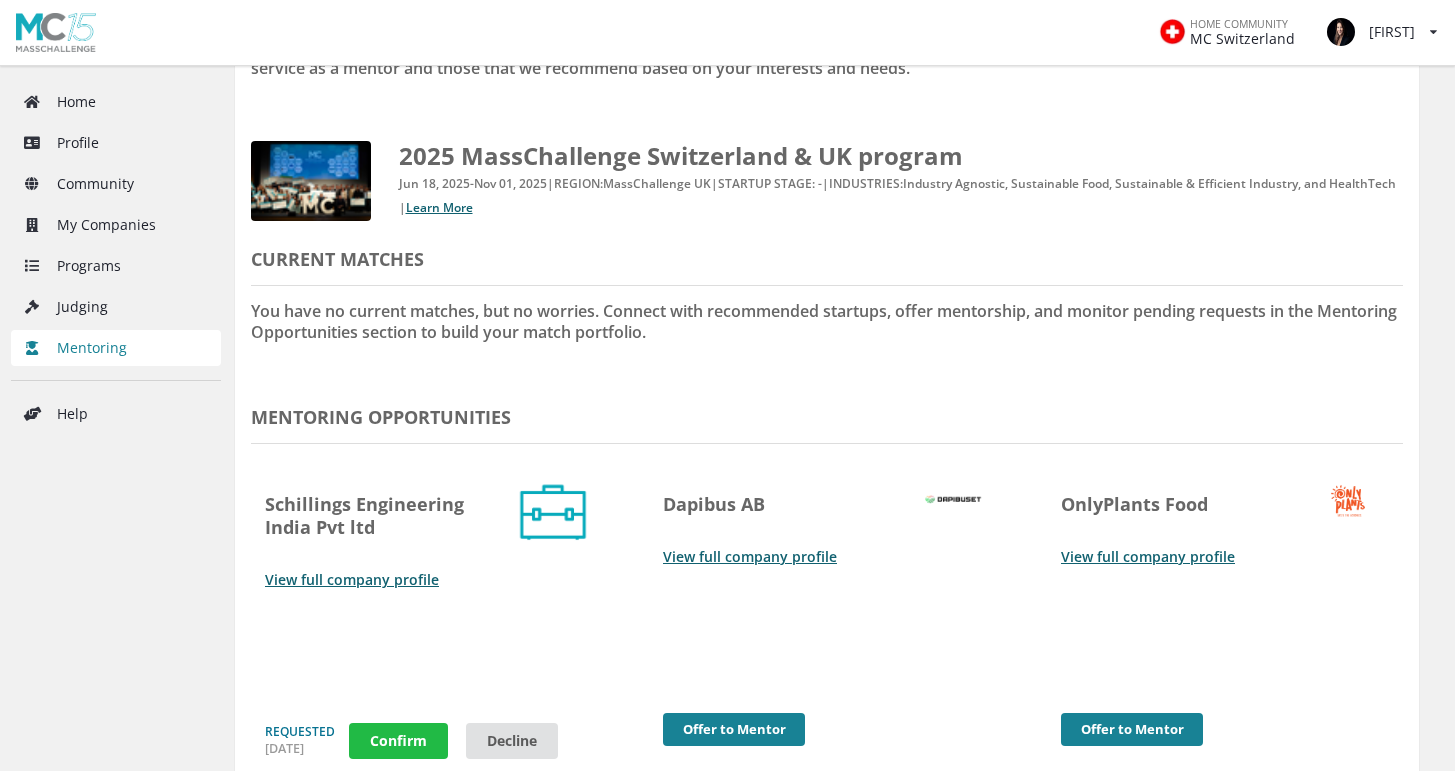 scroll, scrollTop: 199, scrollLeft: 0, axis: vertical 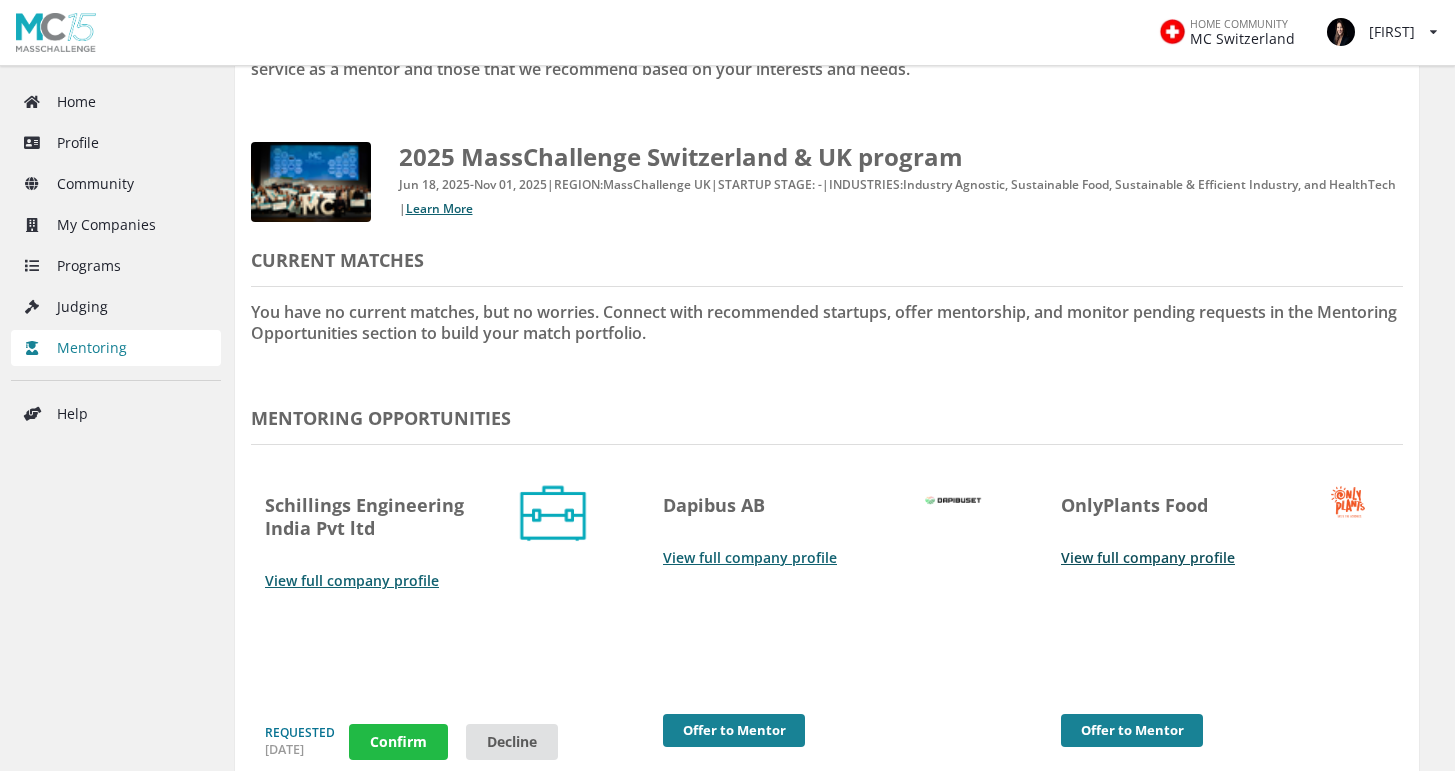 click on "View full company profile" at bounding box center (1148, 557) 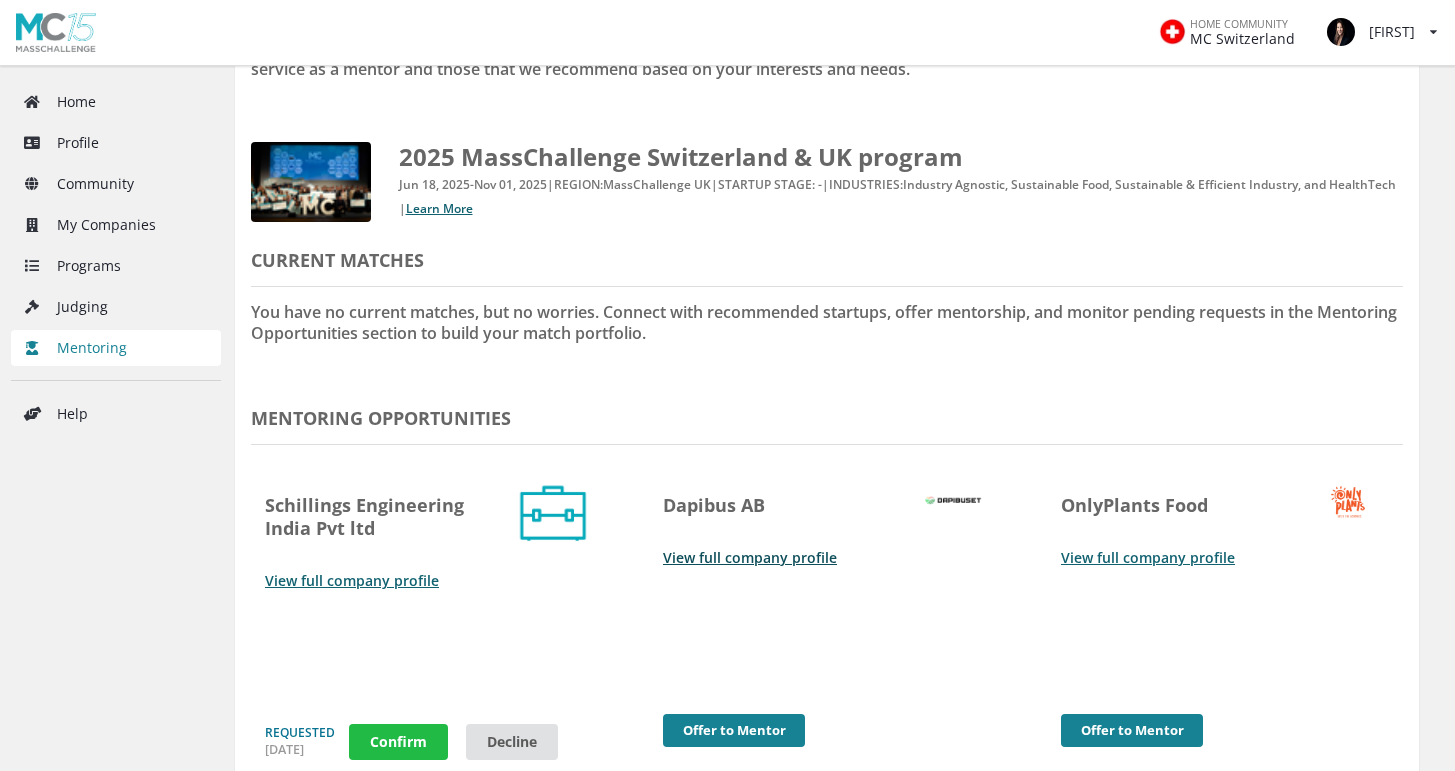 click on "View full company profile" at bounding box center (750, 557) 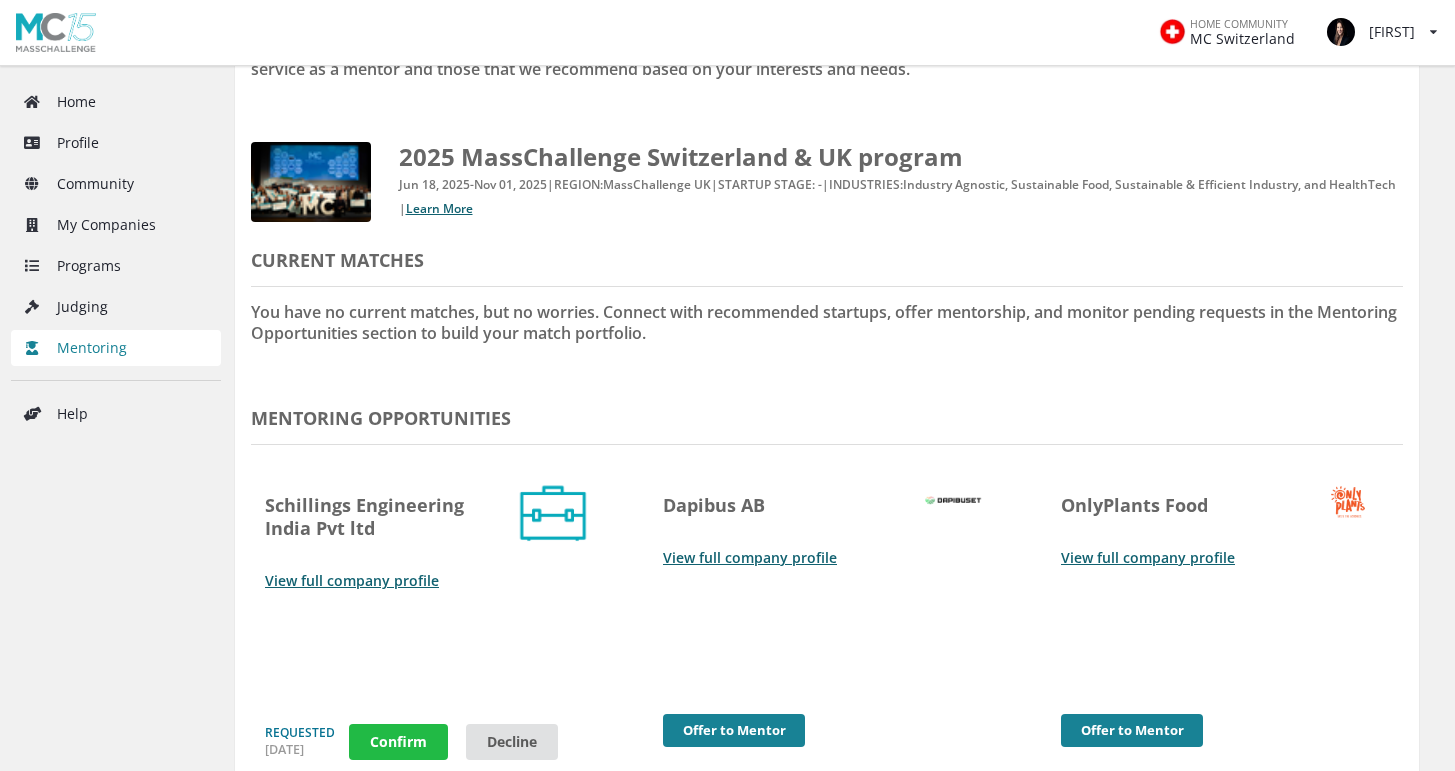 scroll, scrollTop: 239, scrollLeft: 0, axis: vertical 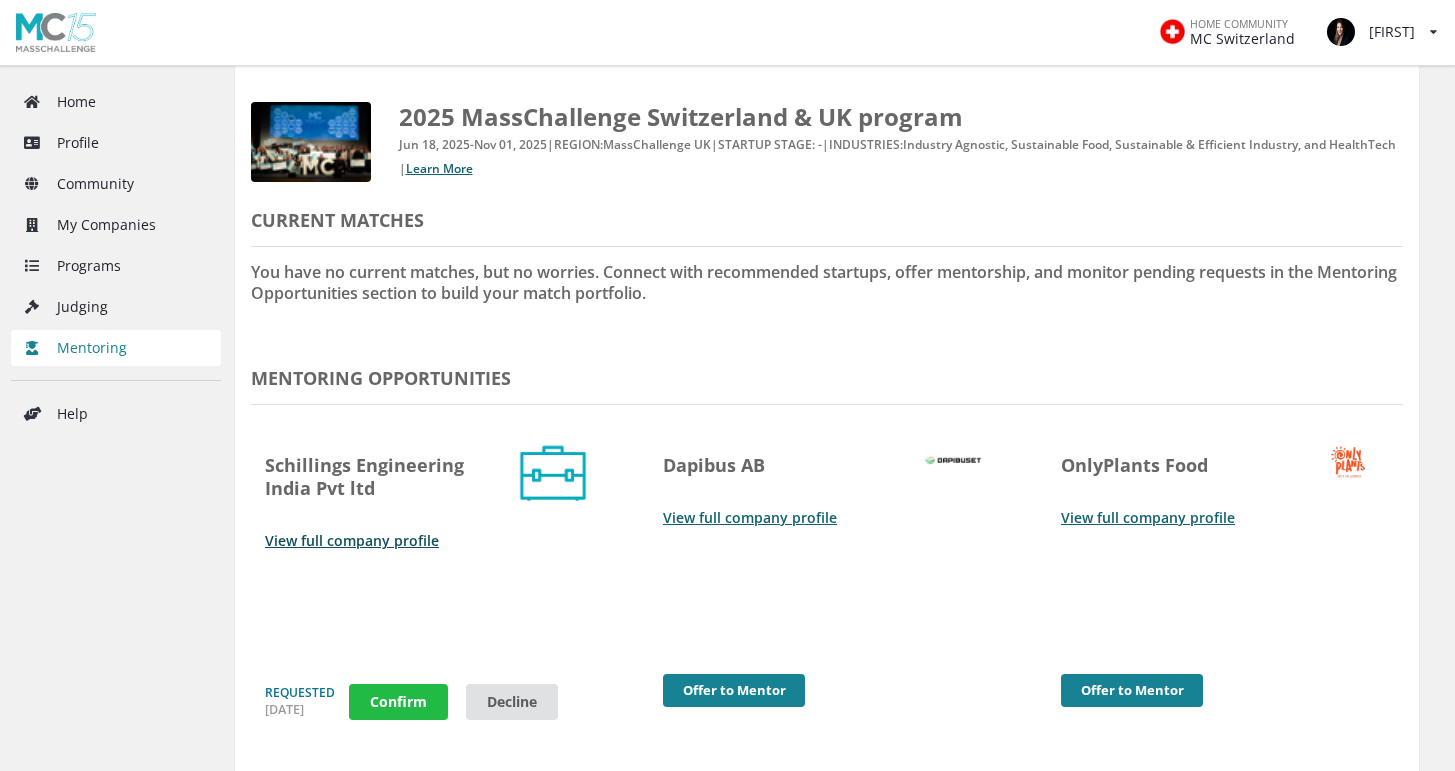 click on "View full company profile" at bounding box center (352, 540) 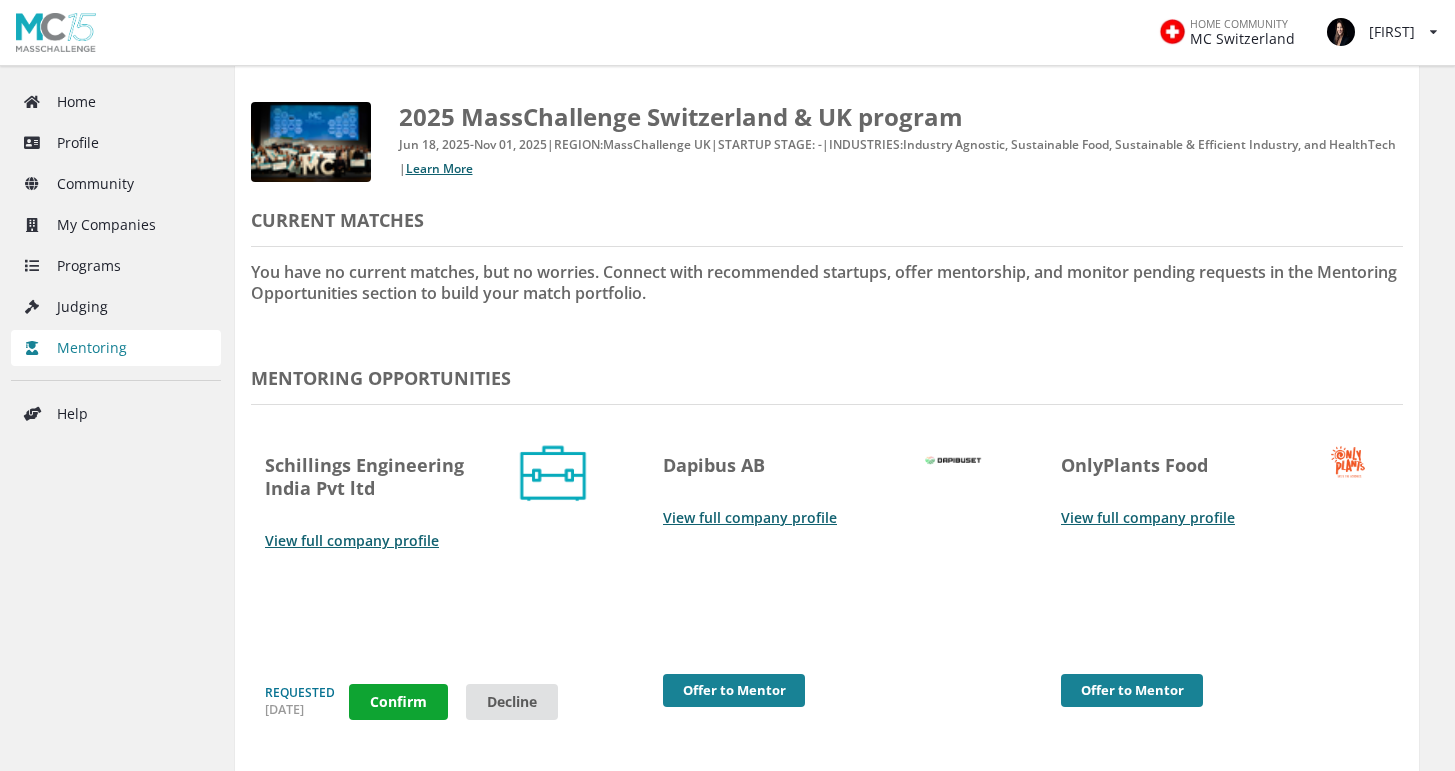 click on "Confirm" at bounding box center (398, 702) 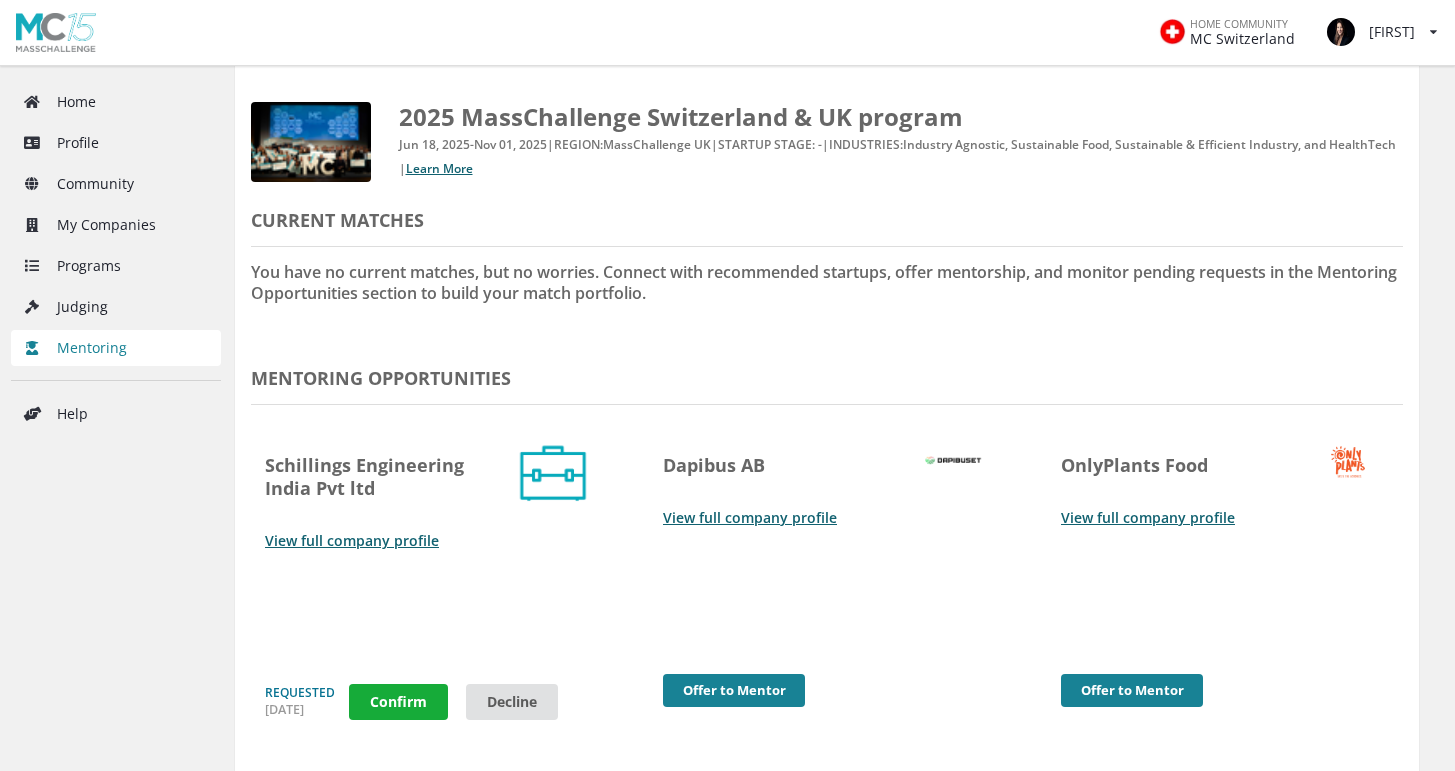 scroll, scrollTop: 0, scrollLeft: 0, axis: both 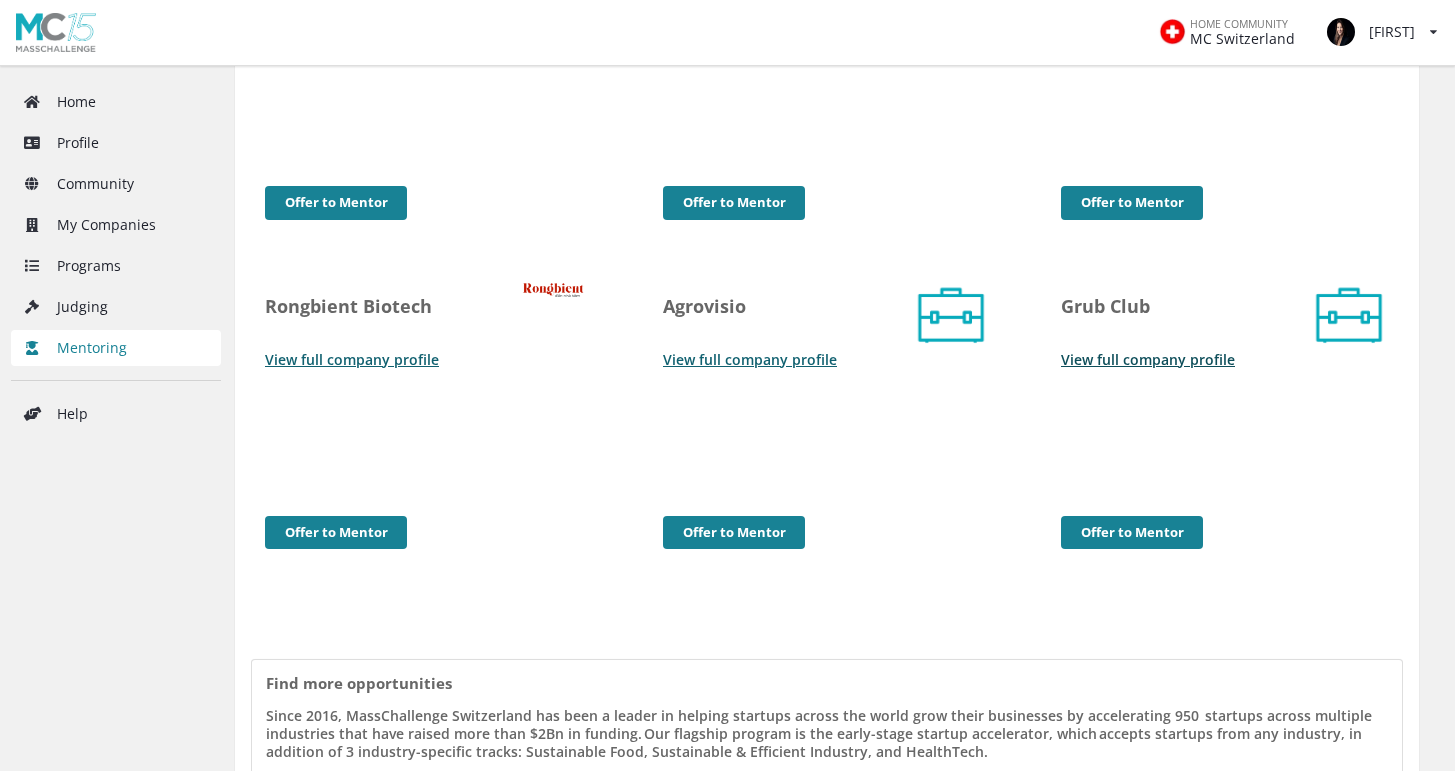 click on "View full company profile" at bounding box center (1148, 359) 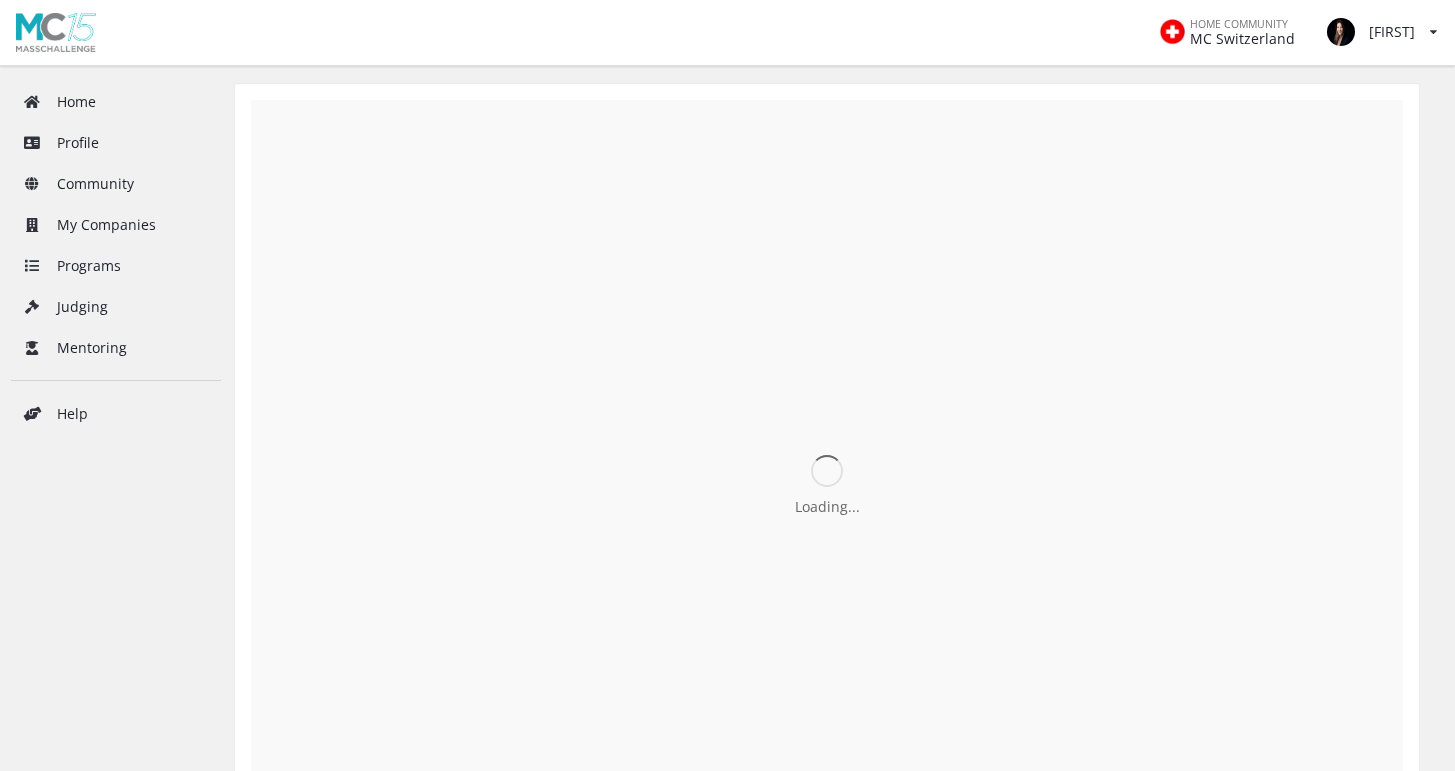 scroll, scrollTop: 0, scrollLeft: 0, axis: both 